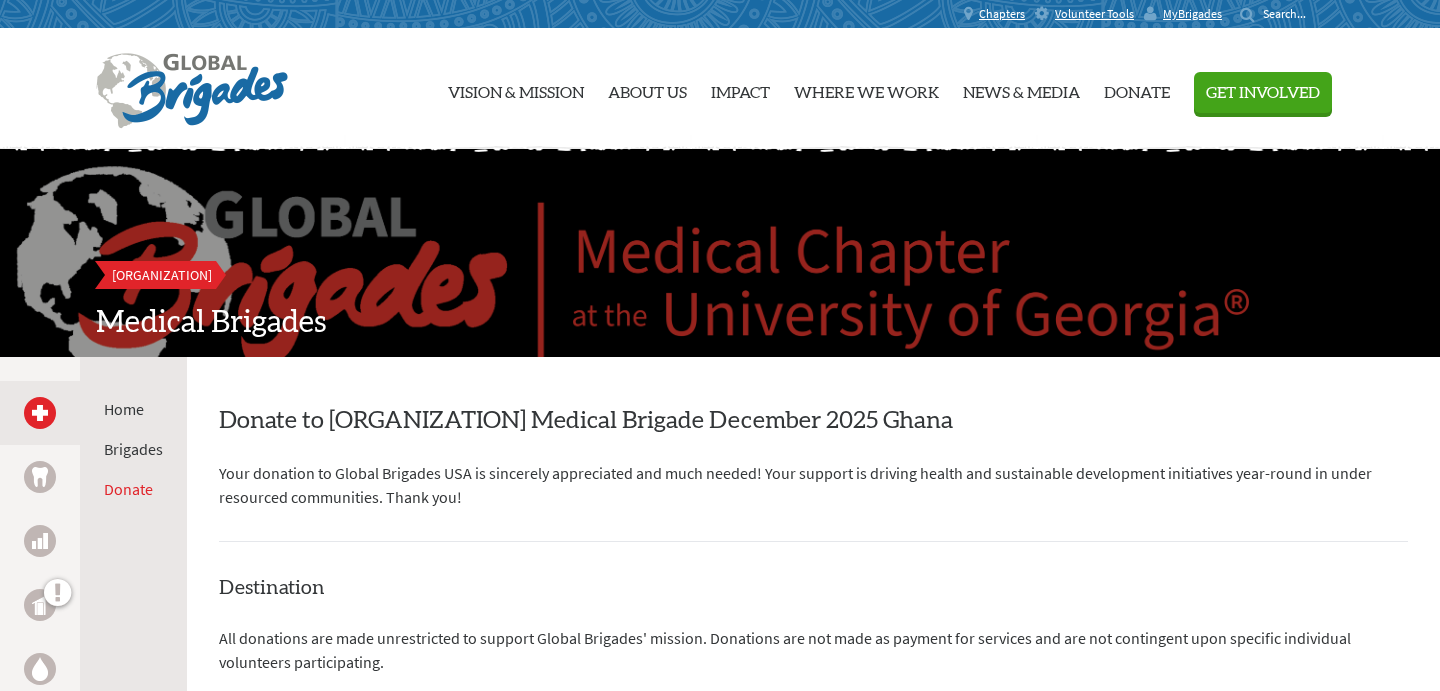 scroll, scrollTop: 0, scrollLeft: 0, axis: both 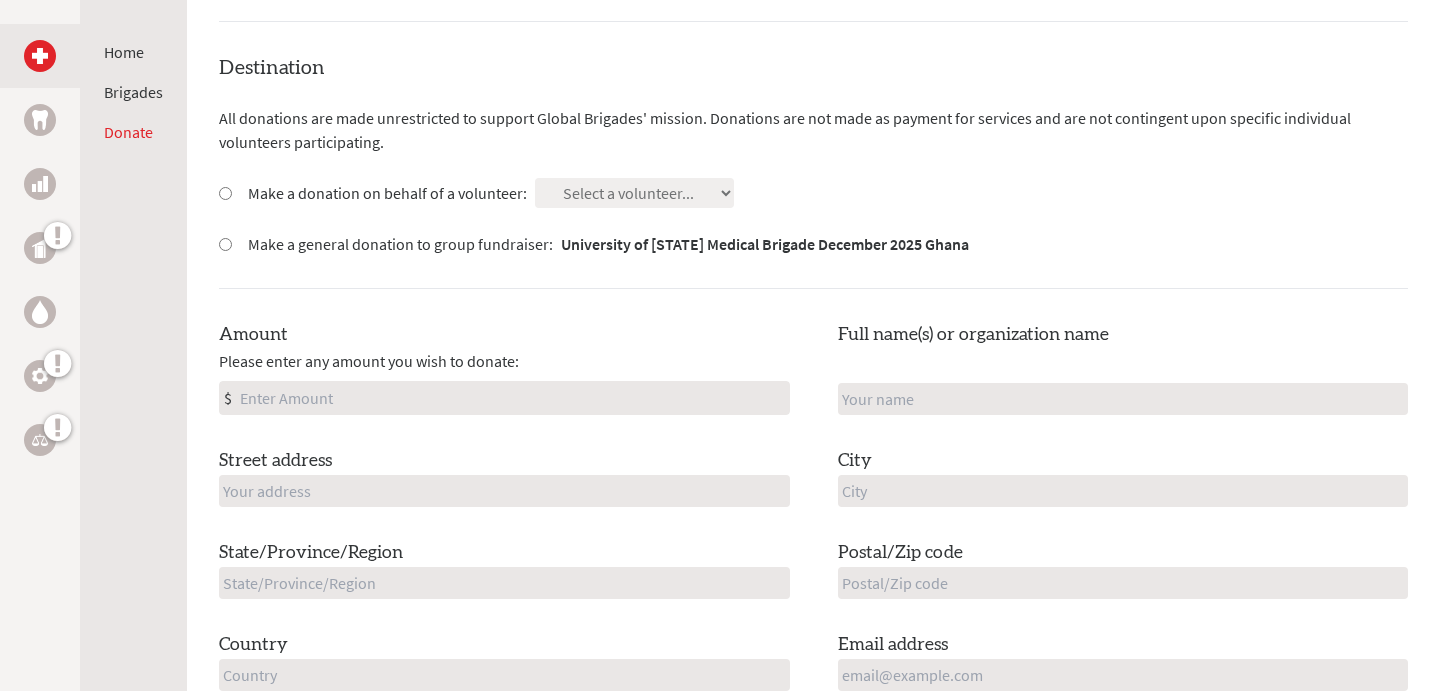 click on "Make a donation on behalf of a volunteer:" at bounding box center [387, 193] 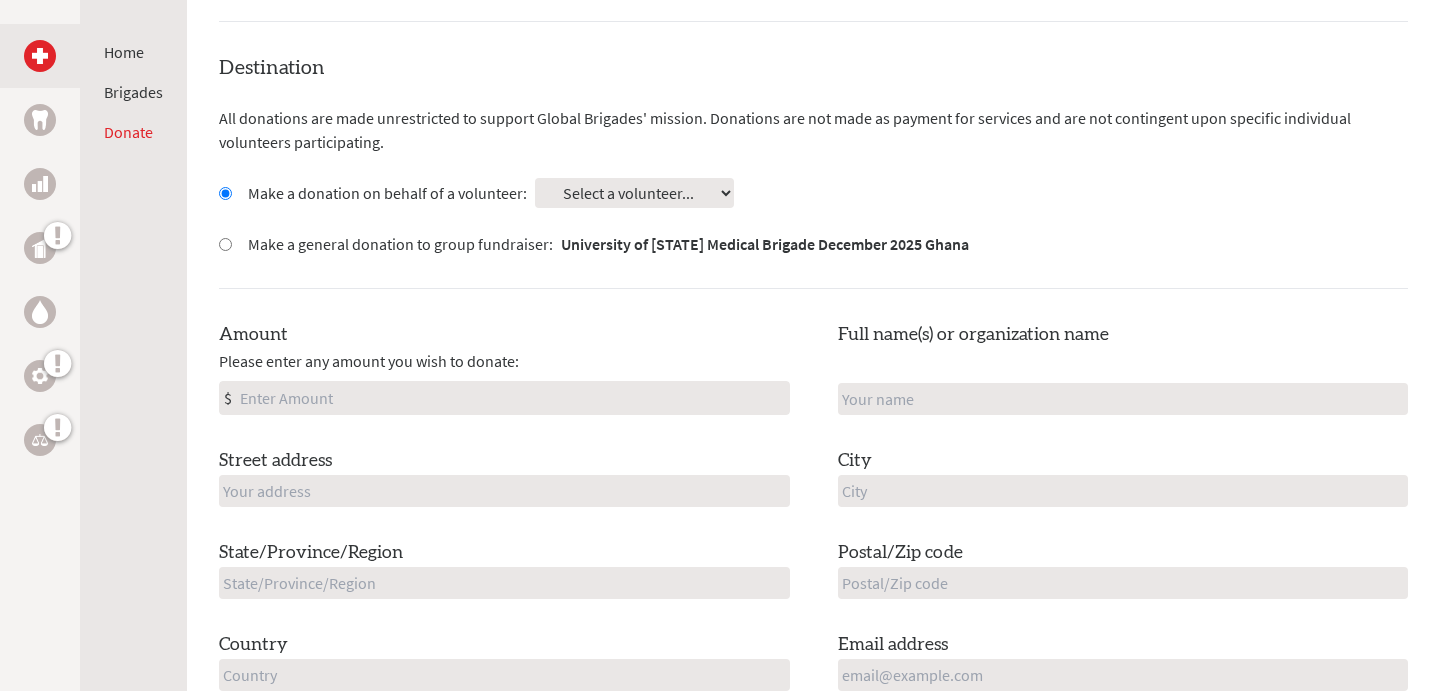 click on "Select a volunteer...
Adam Jordan
Ansley Akin
Bella Finta
Brigitte McNulty
Caitlin Bossle
Cali Bryan
Collin Fields" at bounding box center (634, 193) 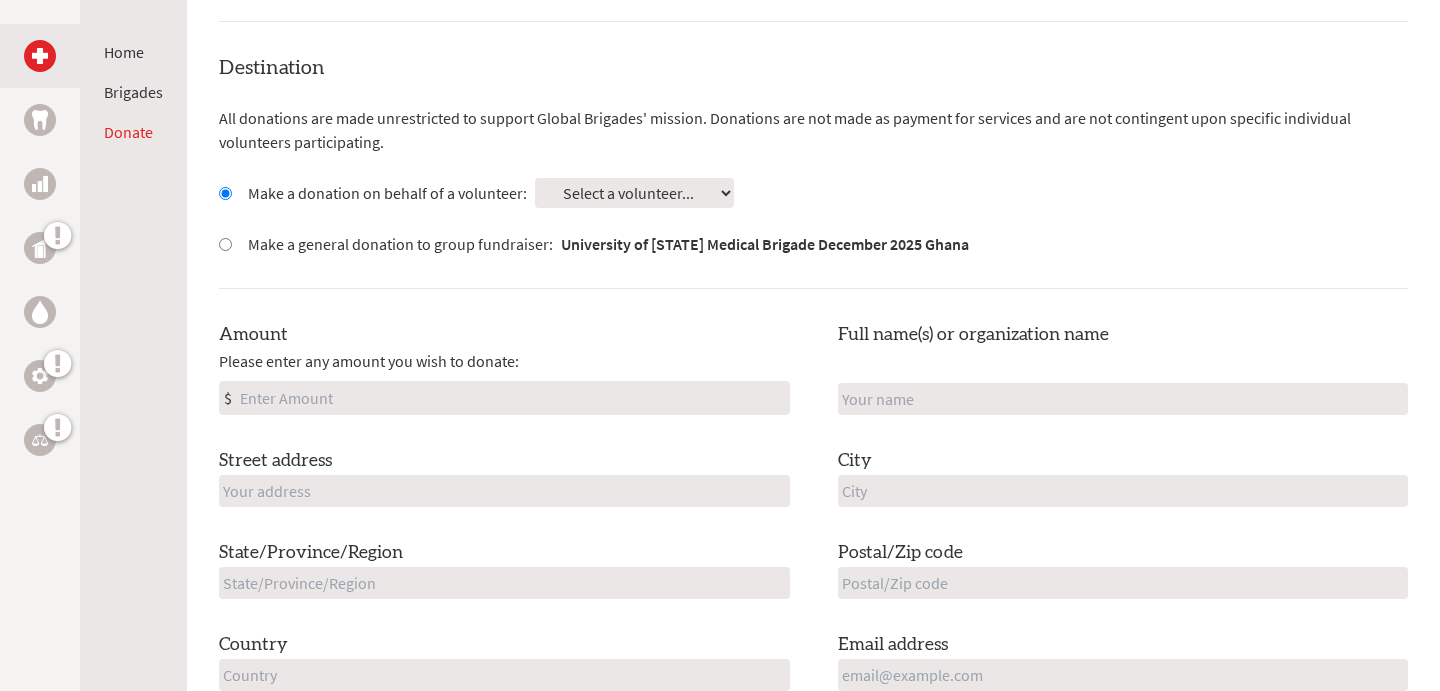 select on "146D7653-1BE6-11F0-B3BE-42010A8A0038" 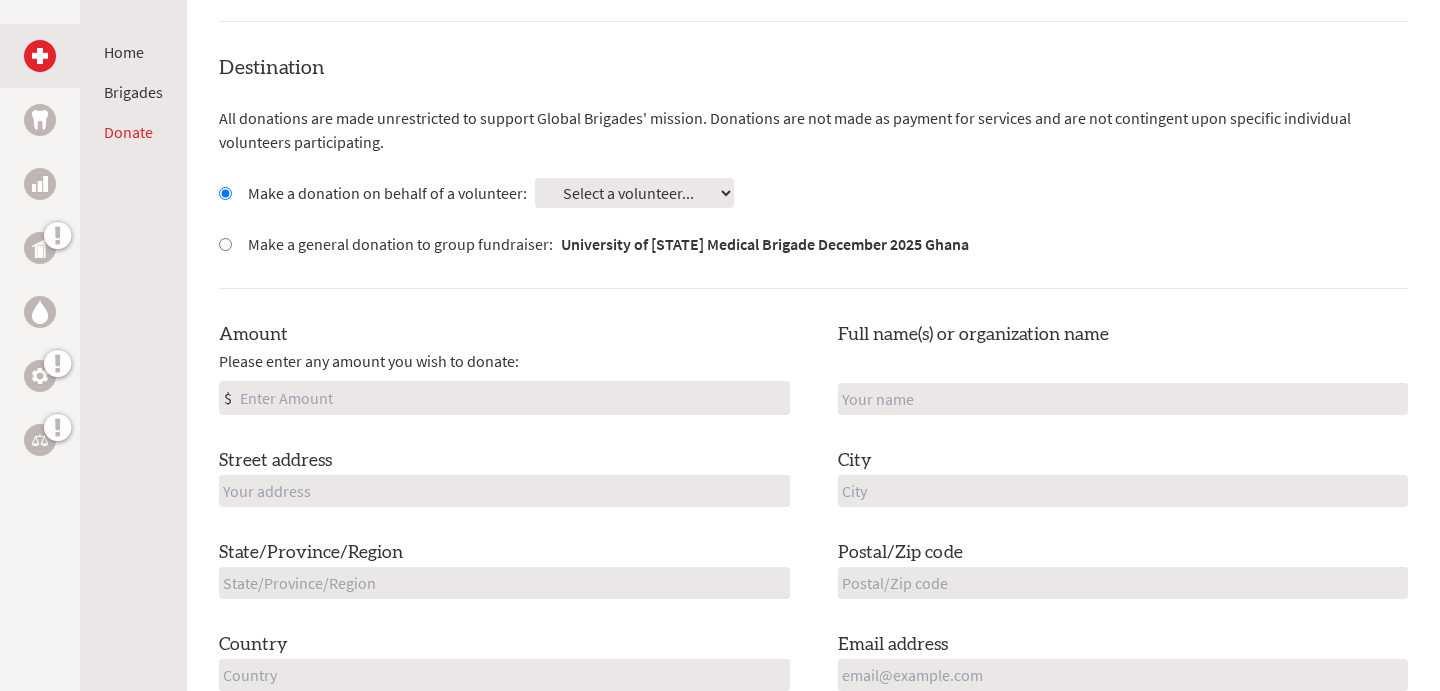 click on "Destination
All donations are made unrestricted to support Global Brigades' mission.
Donations are not made as payment for services and are not contingent upon specific individual volunteers participating.
Make a donation on behalf of a volunteer:
Select a volunteer...
Adam Jordan
Ansley Akin
Bella Finta" at bounding box center [813, 389] 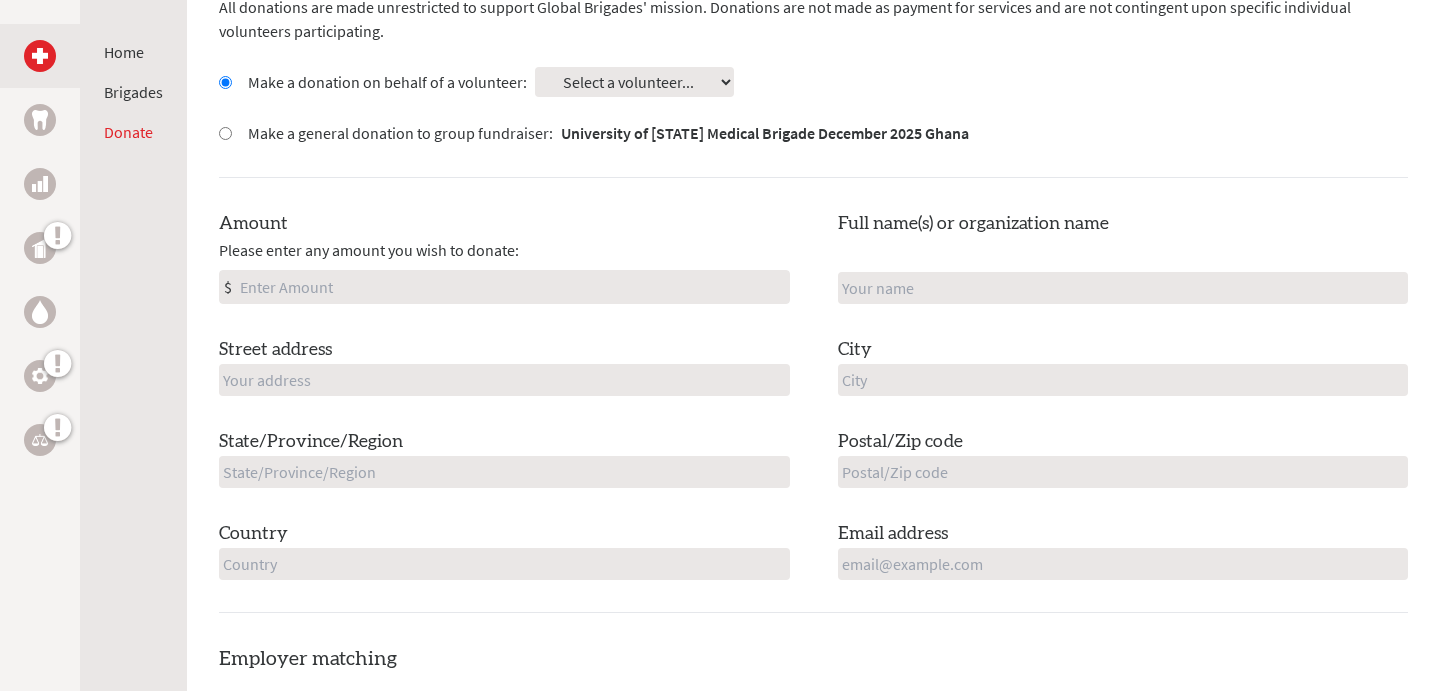 scroll, scrollTop: 640, scrollLeft: 0, axis: vertical 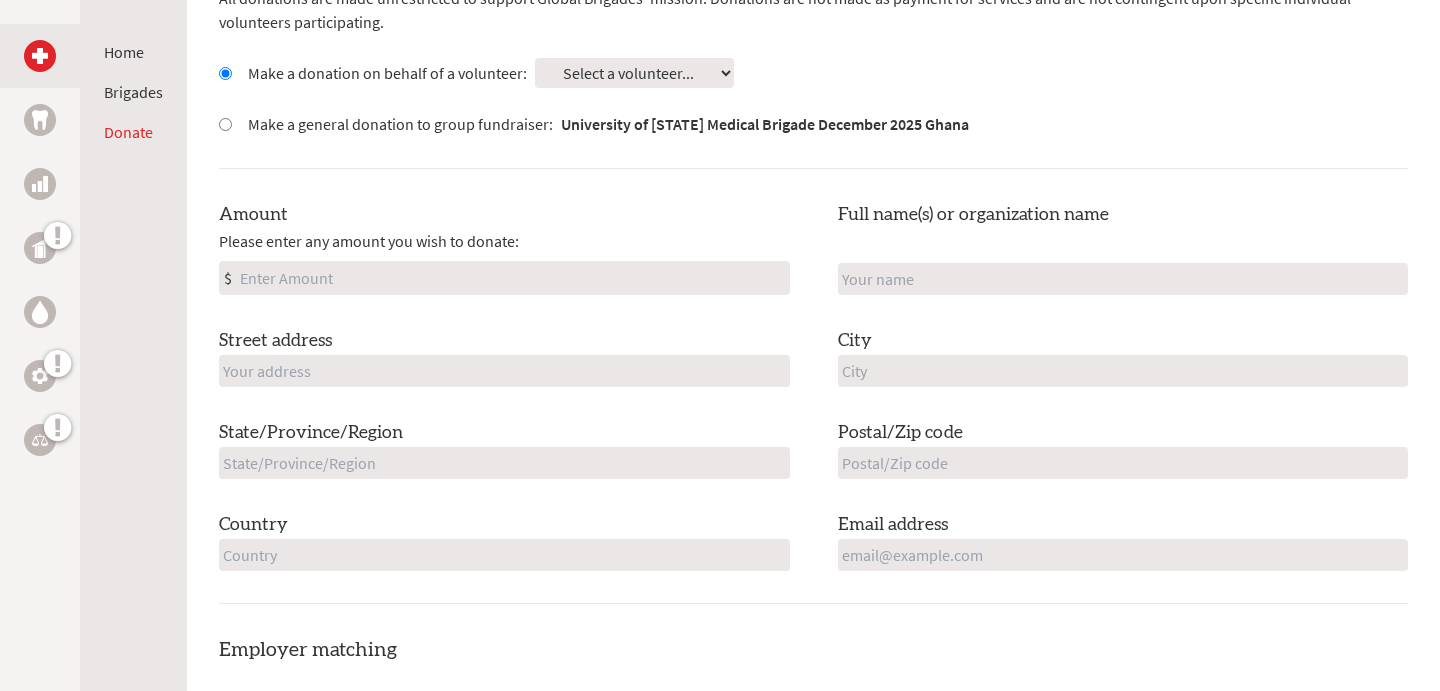 click on "Amount" at bounding box center (512, 278) 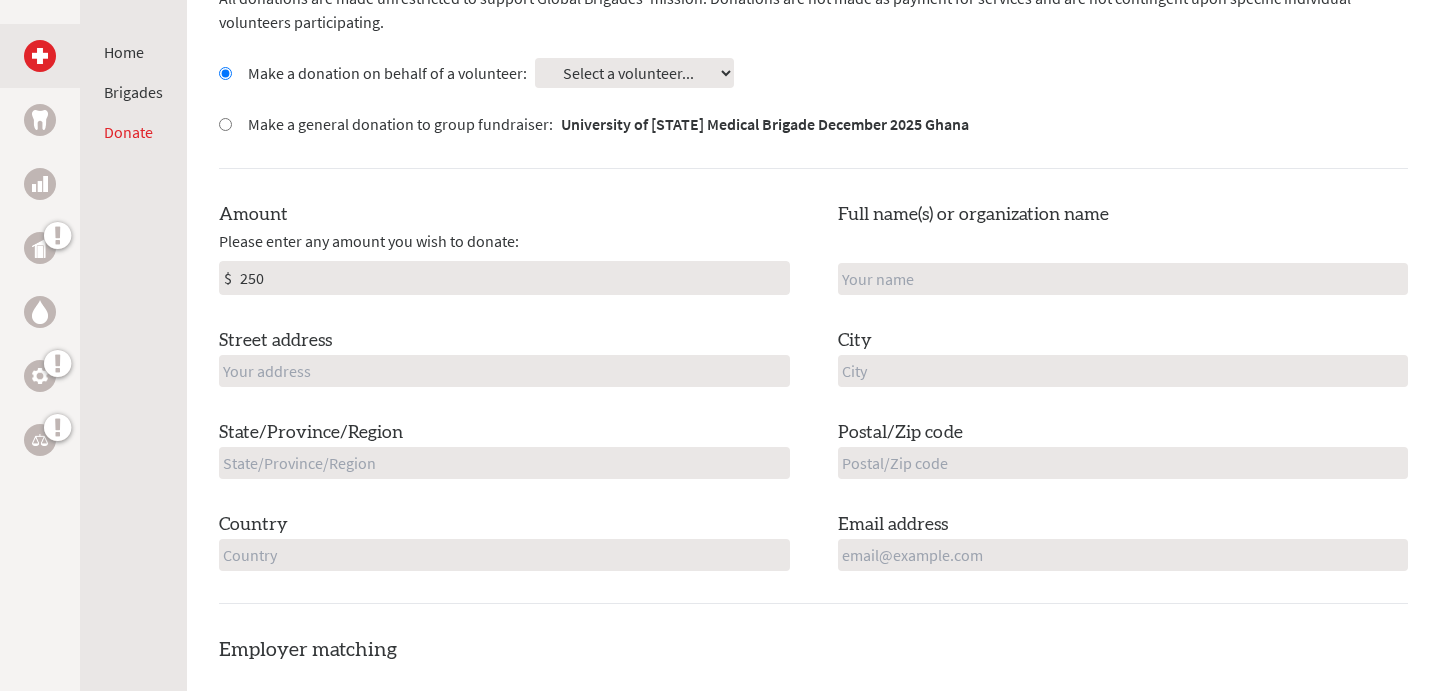 type on "250" 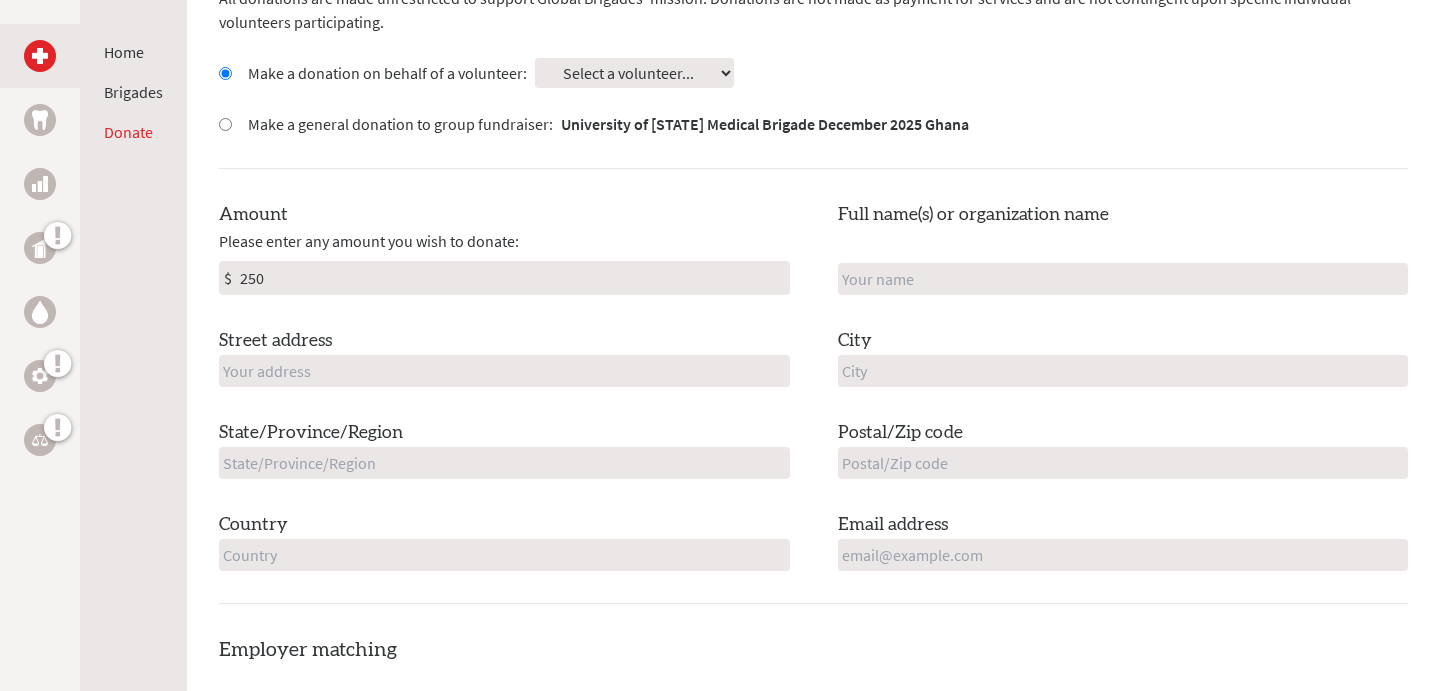 type on "[FIRST] [LAST]" 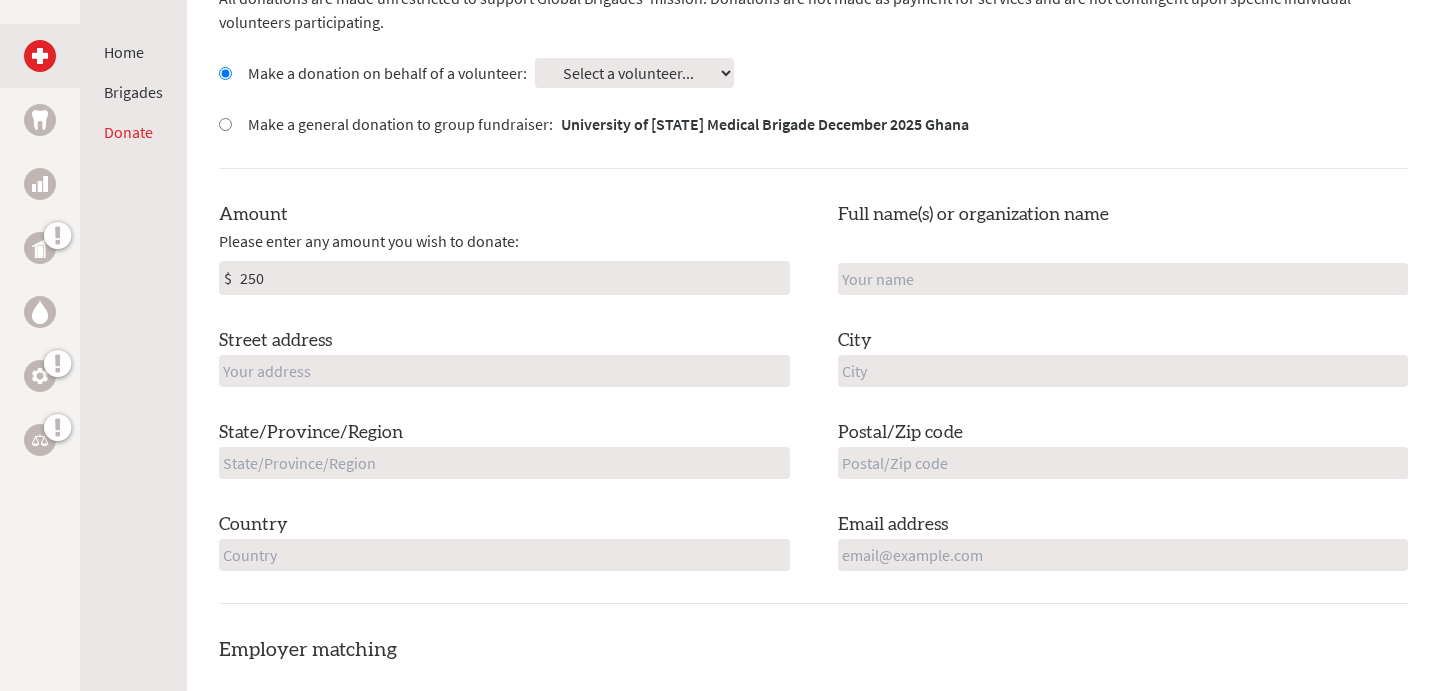 type on "4257 Arbor Club DR" 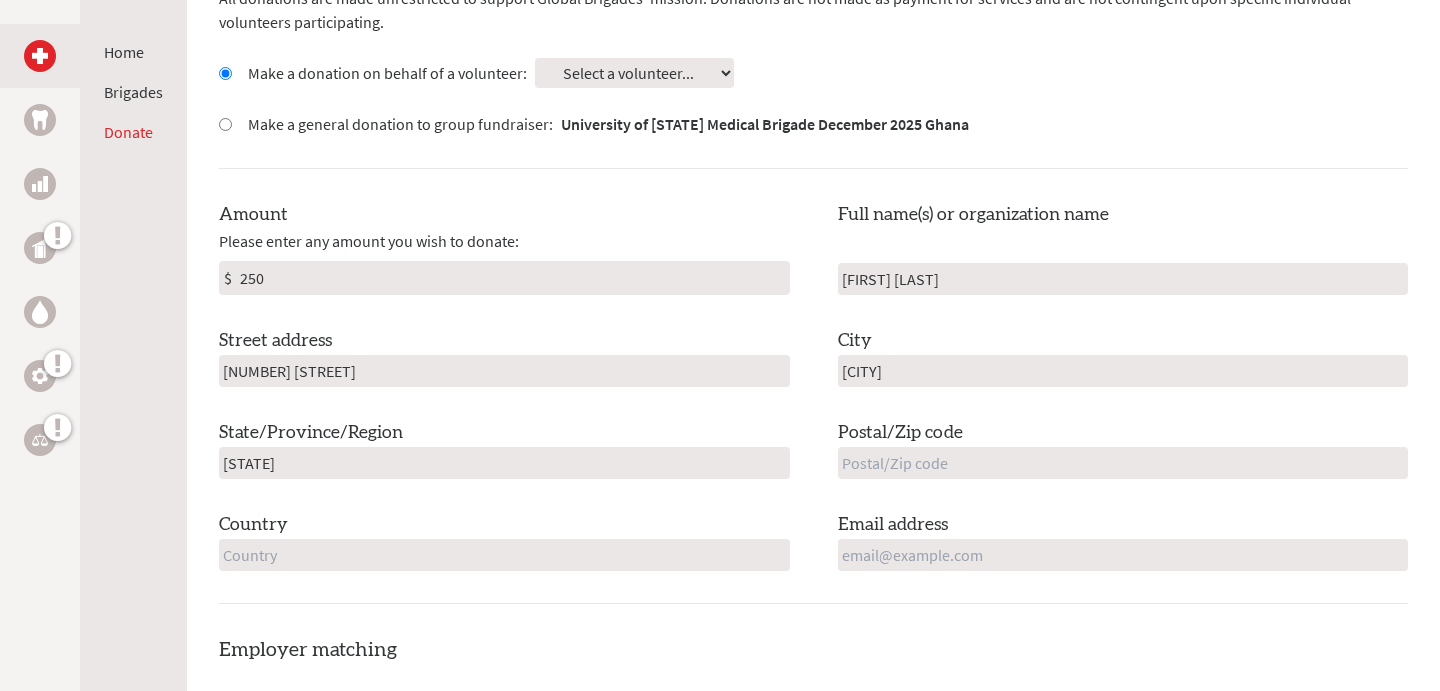 type on "30066" 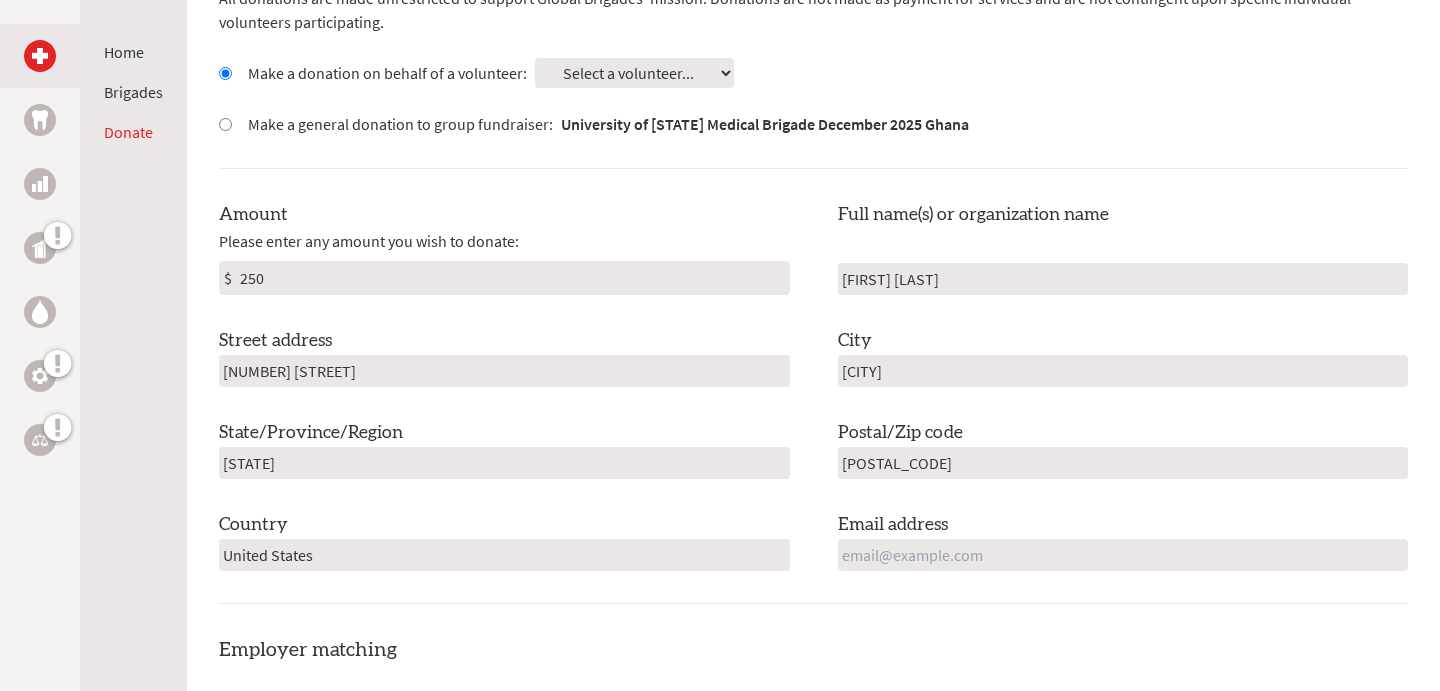 click at bounding box center (1123, 555) 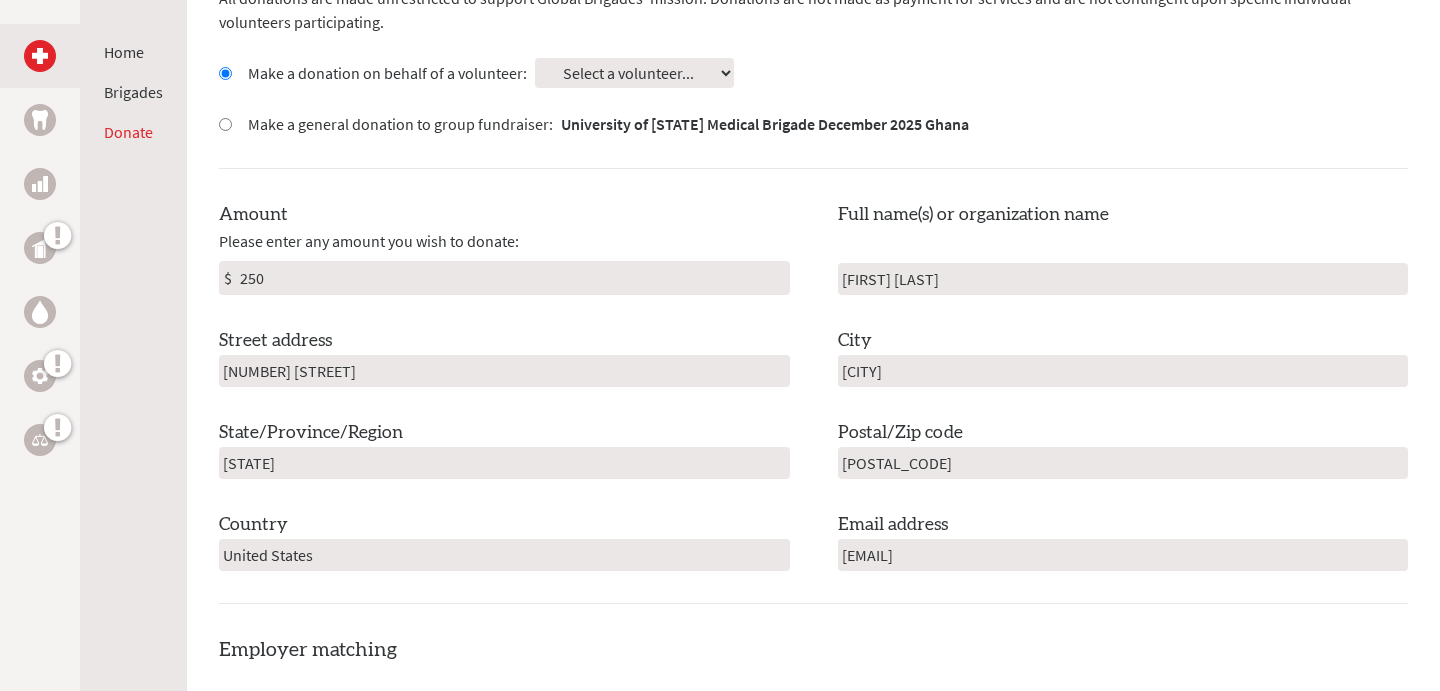 type on "polajulia02@gmail.com" 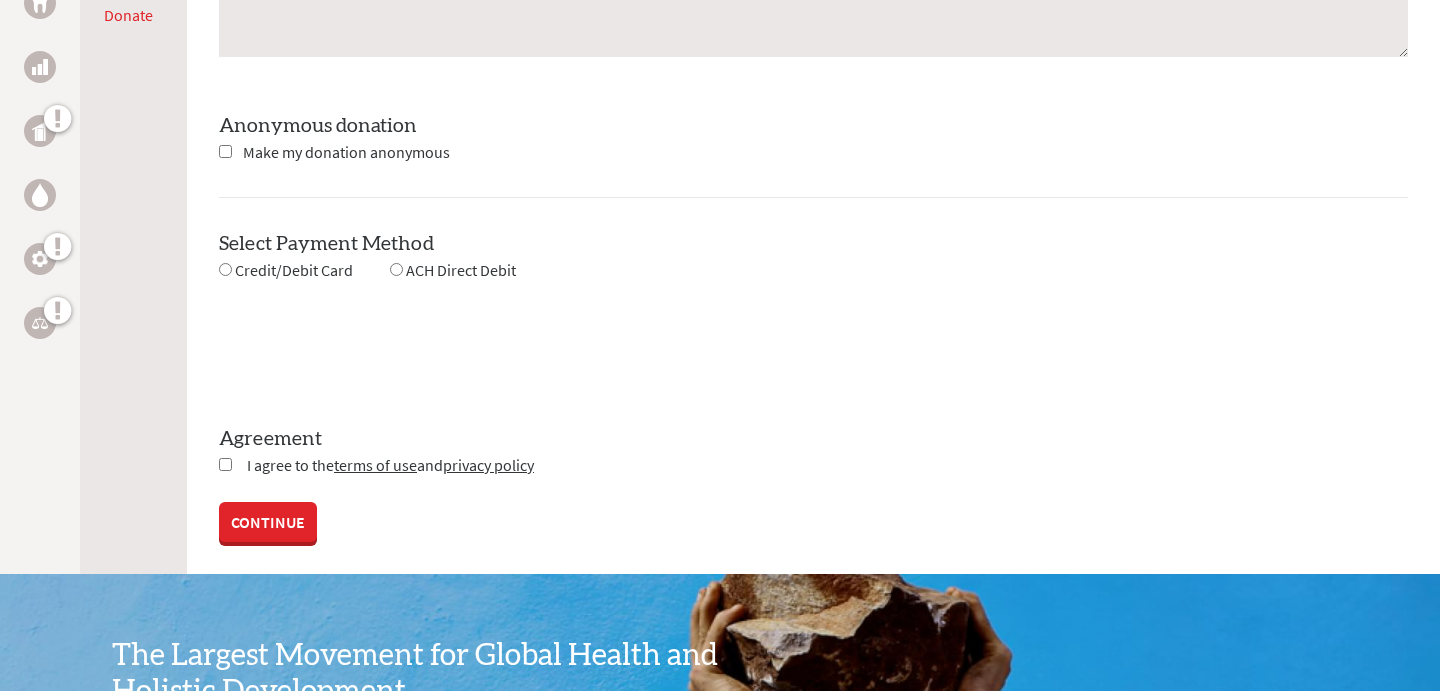 scroll, scrollTop: 1840, scrollLeft: 0, axis: vertical 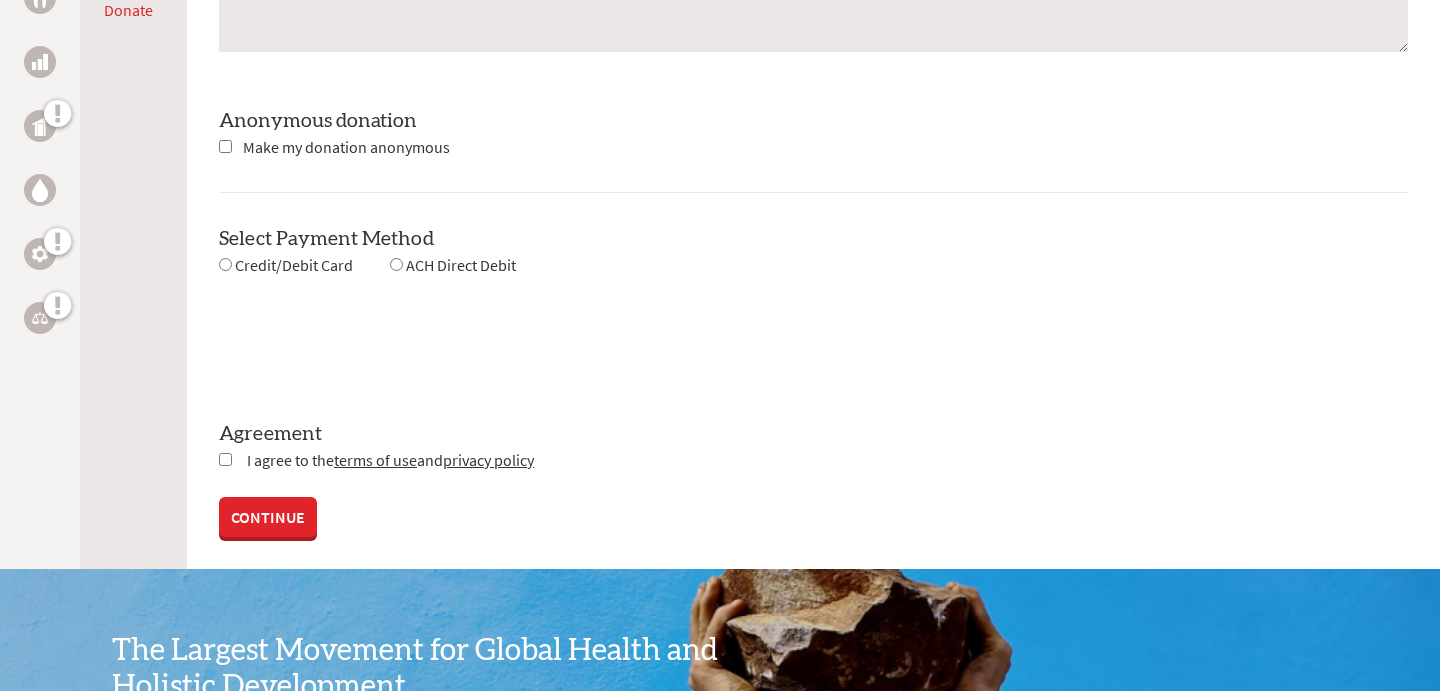 click on "Credit/Debit Card" at bounding box center (294, 265) 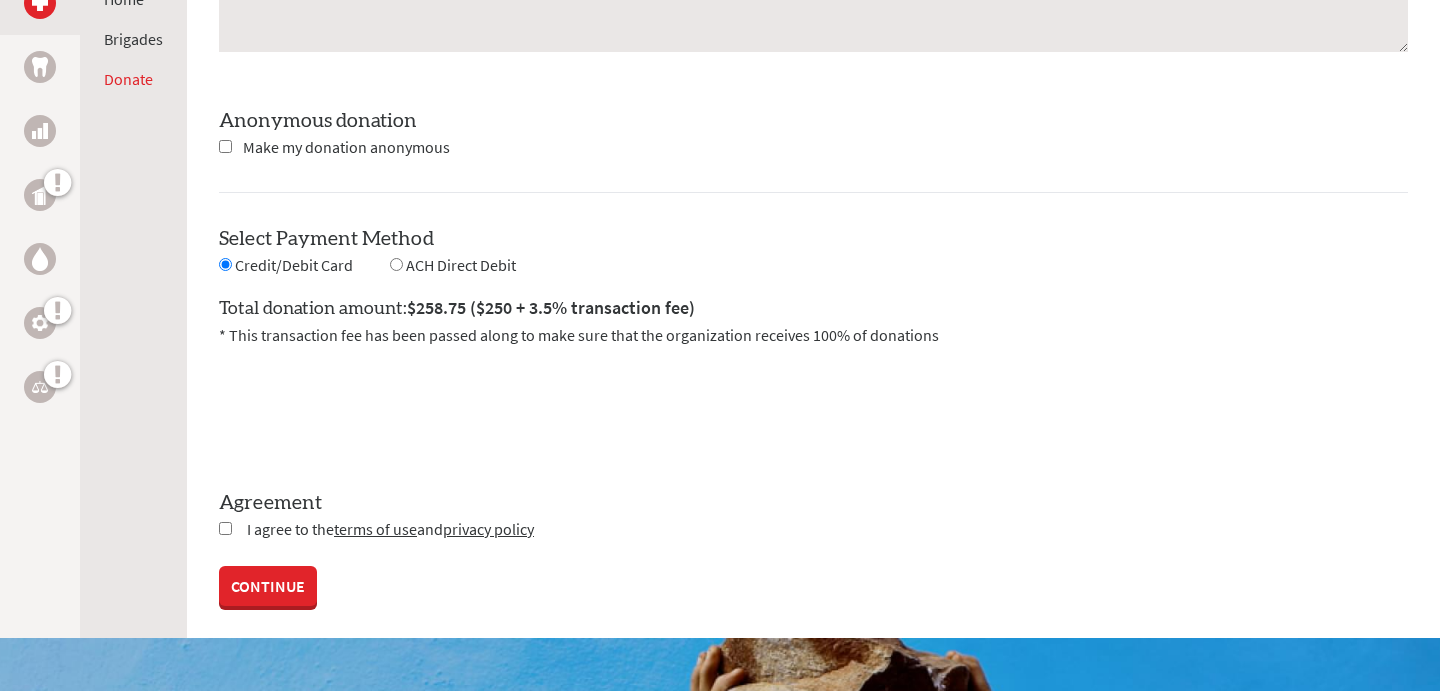 click on "Destination
All donations are made unrestricted to support Global Brigades' mission.
Donations are not made as payment for services and are not contingent upon specific individual volunteers participating.
Make a donation on behalf of a volunteer:
Select a volunteer...
Adam Jordan
Ansley Akin
Bella Finta                             Amount" at bounding box center [813, -350] 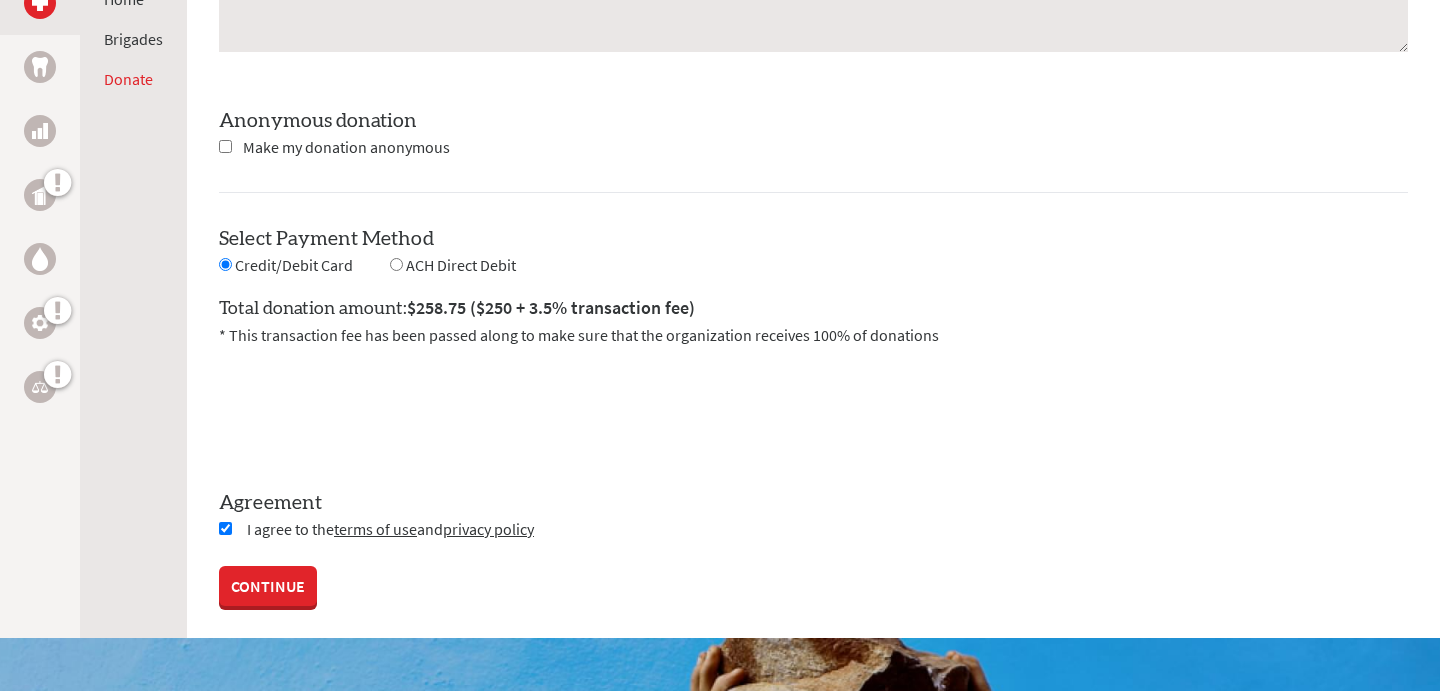 click on "Agreement" at bounding box center [813, 503] 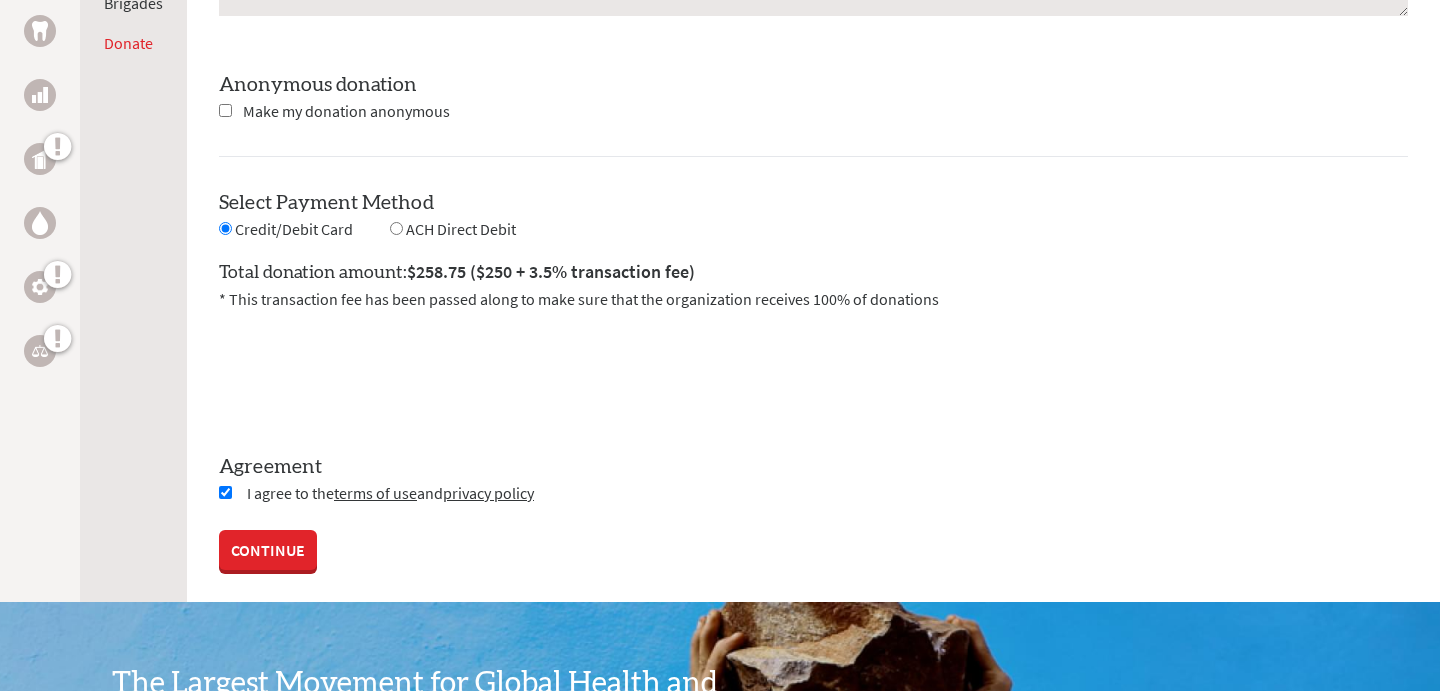 scroll, scrollTop: 1880, scrollLeft: 0, axis: vertical 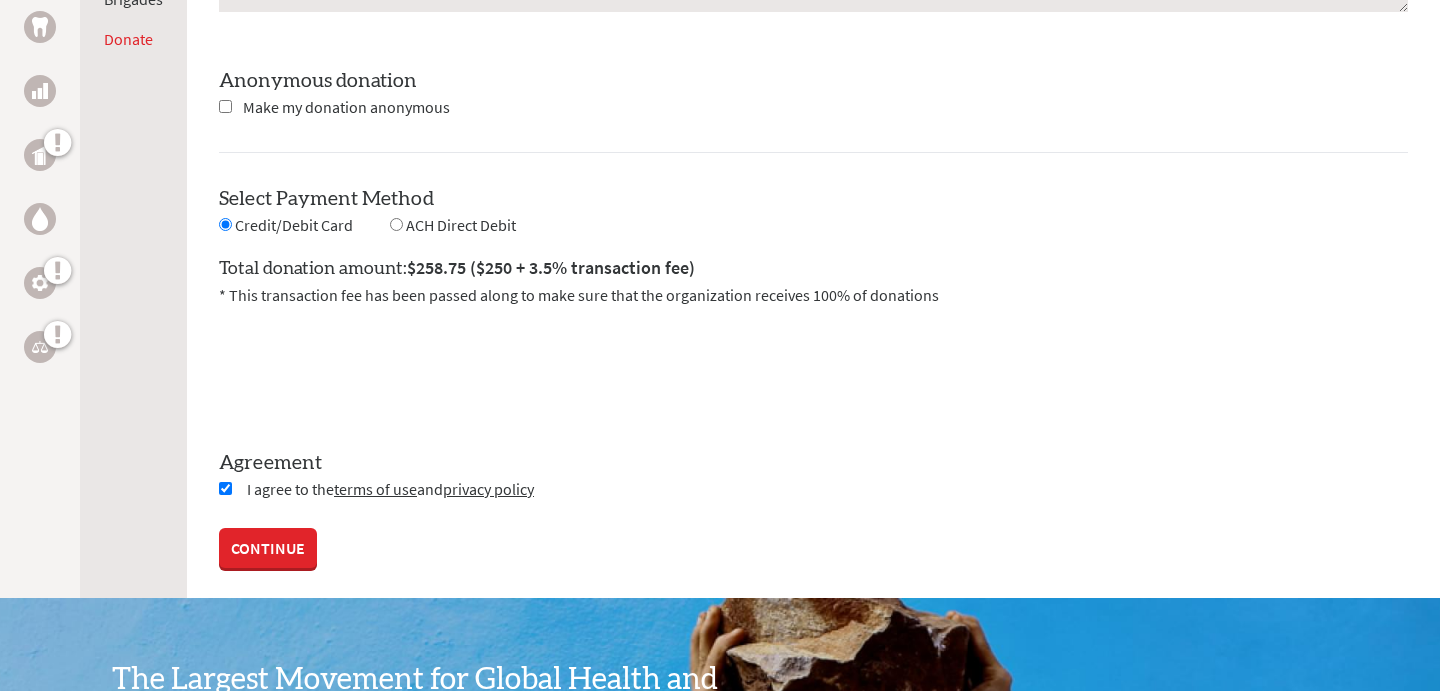 click on "CONTINUE" at bounding box center (268, 548) 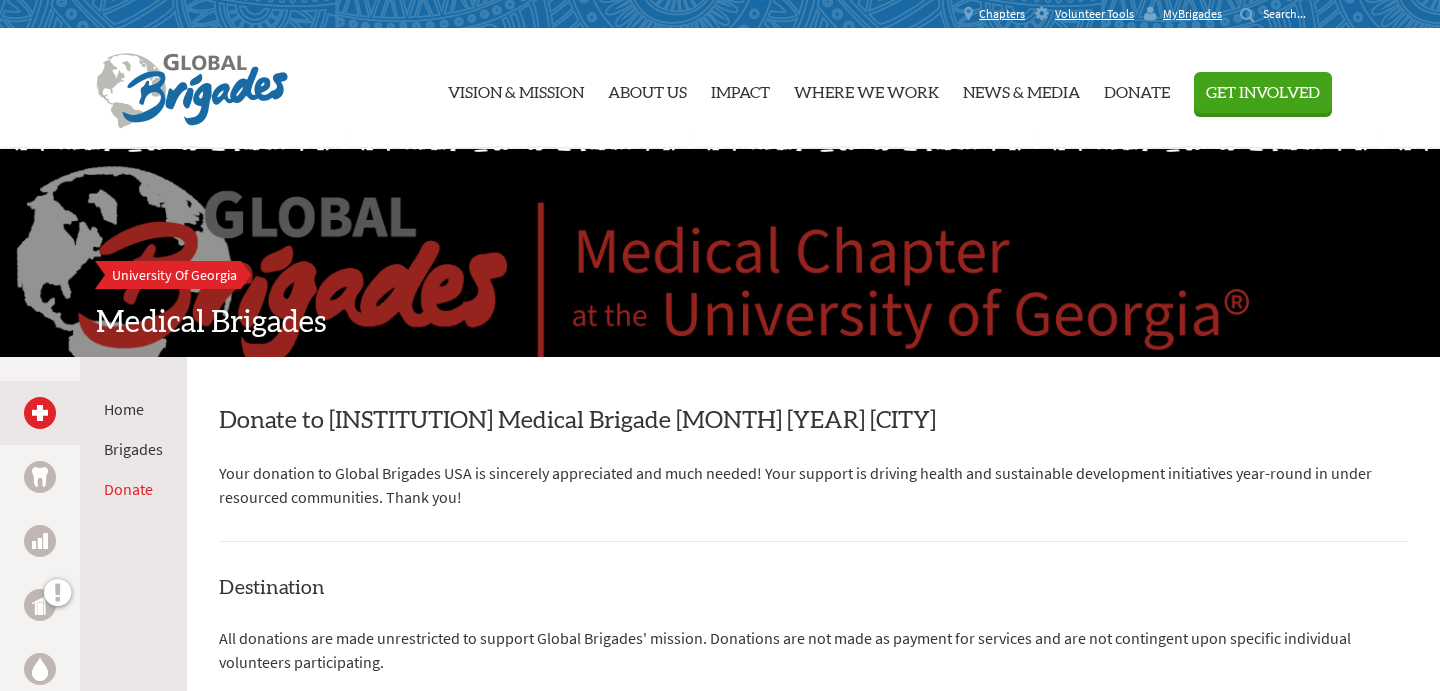 scroll, scrollTop: 0, scrollLeft: 0, axis: both 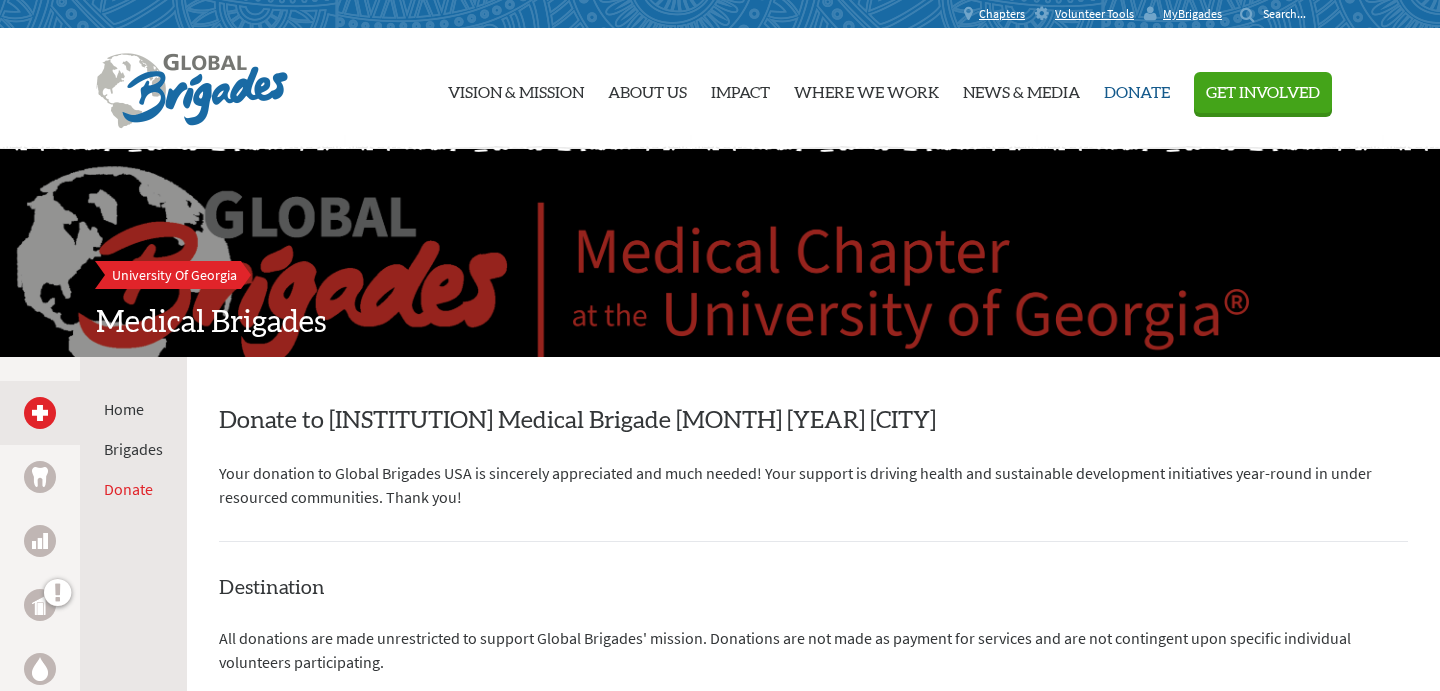click on "Donate" at bounding box center [1137, 89] 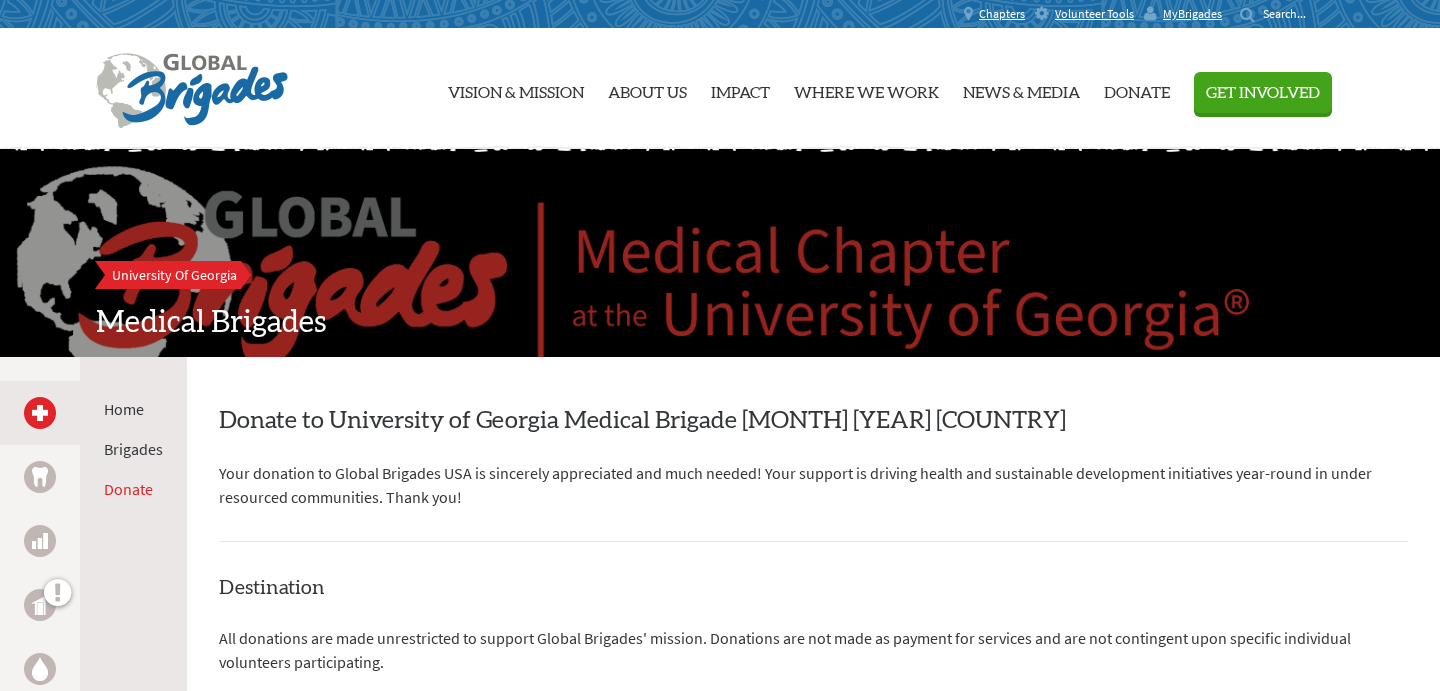 scroll, scrollTop: 0, scrollLeft: 0, axis: both 